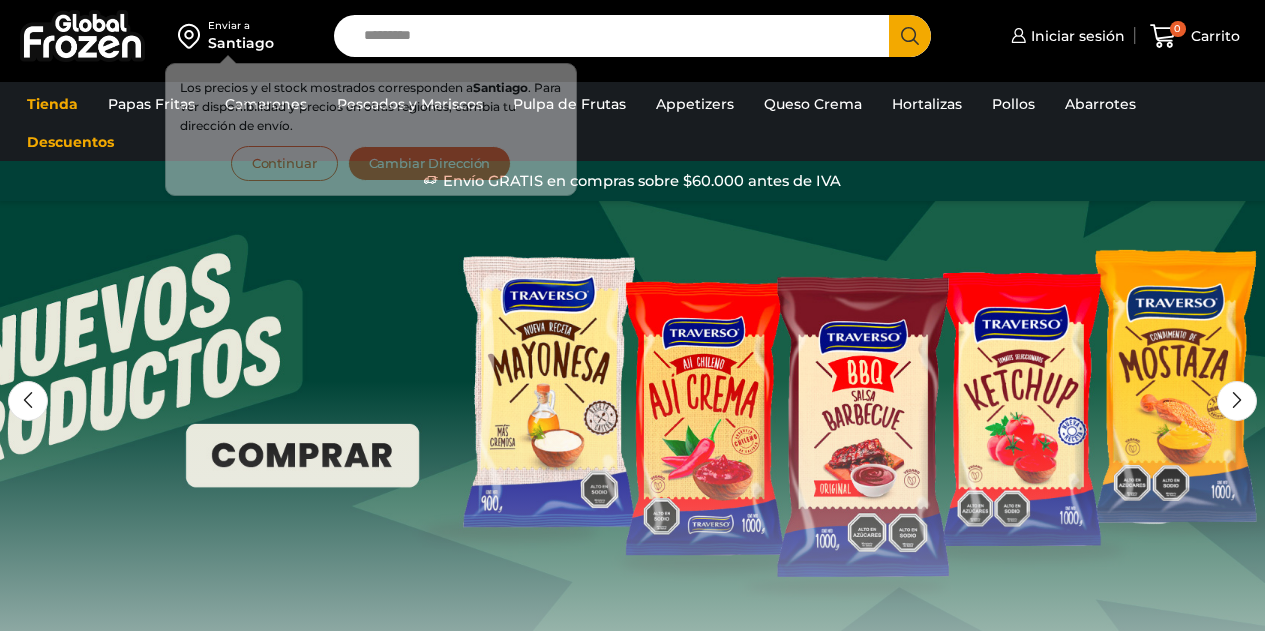 scroll, scrollTop: 0, scrollLeft: 0, axis: both 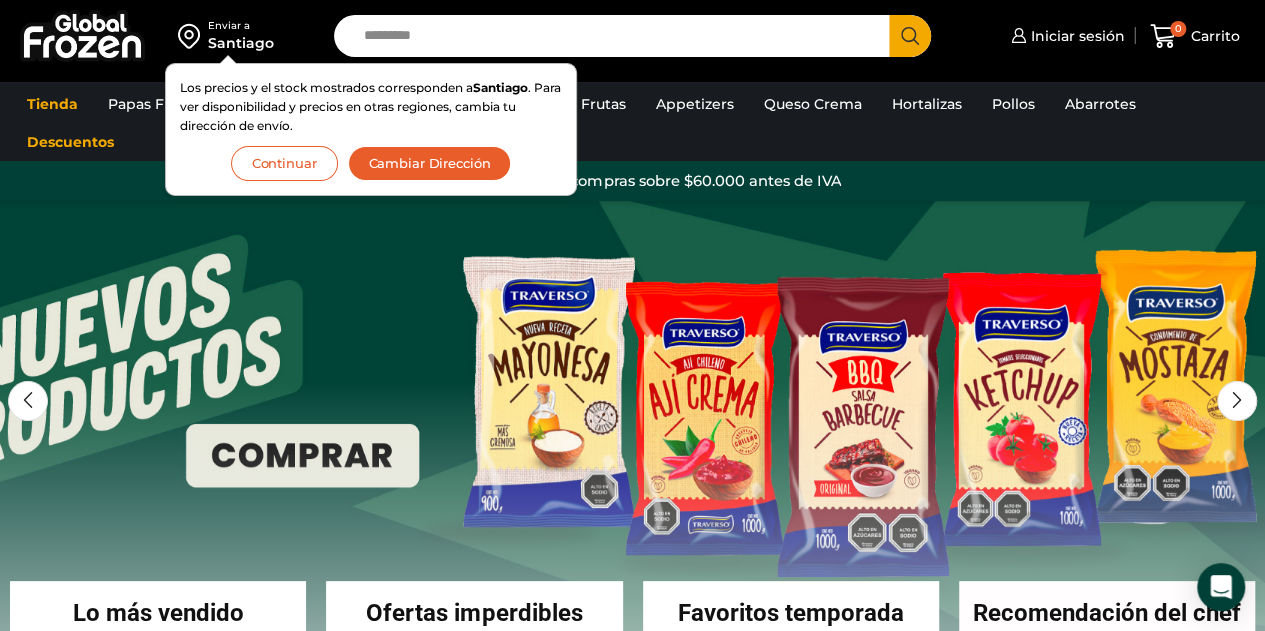click on "Tienda
Papas Fritas
Papas Bastón
Papas Especiales
Camarones
Camarones Crudos Pelados sin Vena
Camarones Crudos con Cáscara
Camarones Cocidos Pelados
Camarones Cocidos Pelados sin Vena
Camarones Apanados
Camarones Enteros
Pescados y Mariscos
Atún
Calamar
Centolla
Choritos
Jaiba
Kanikama
Merluza
Ostión
Pangasius
Pulpo
Salmón
Surtido de Mariscos
Tilapia
Pulpa de Frutas
Appetizers
Queso Crema
Hortalizas
Pollos
Abarrotes
Aceite
Salsas
Soya
Vinagre
Descuentos" at bounding box center [632, 123] 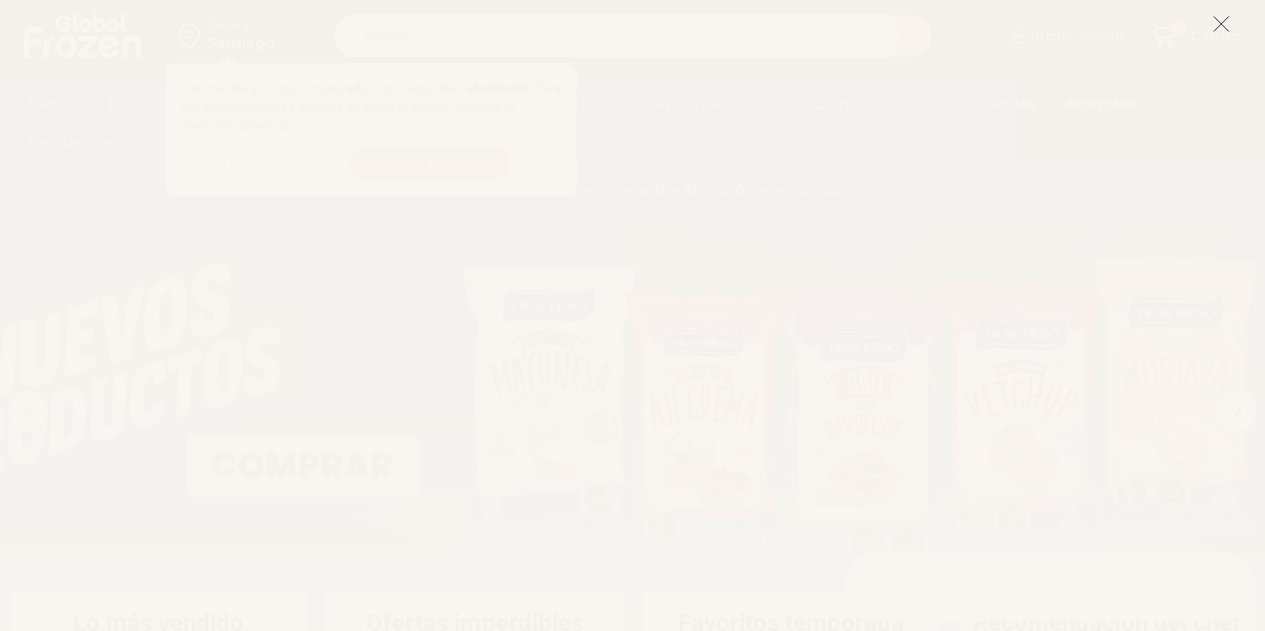 scroll, scrollTop: 278, scrollLeft: 0, axis: vertical 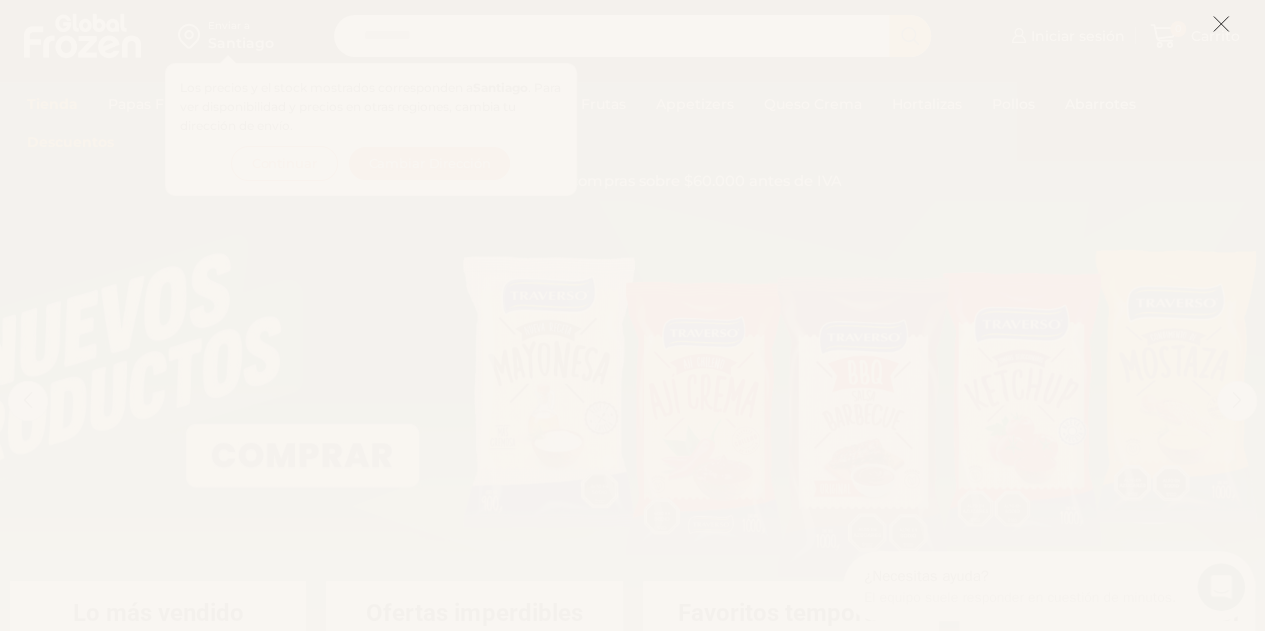 click at bounding box center [1221, 24] 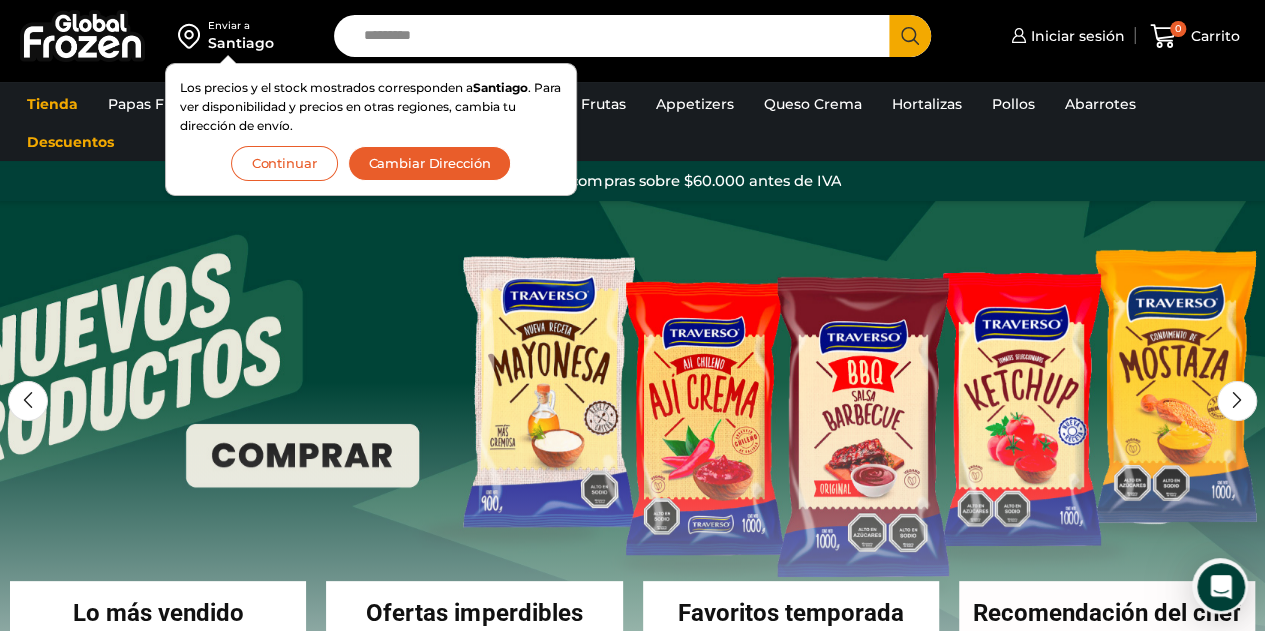 click on "Continuar" at bounding box center (284, 163) 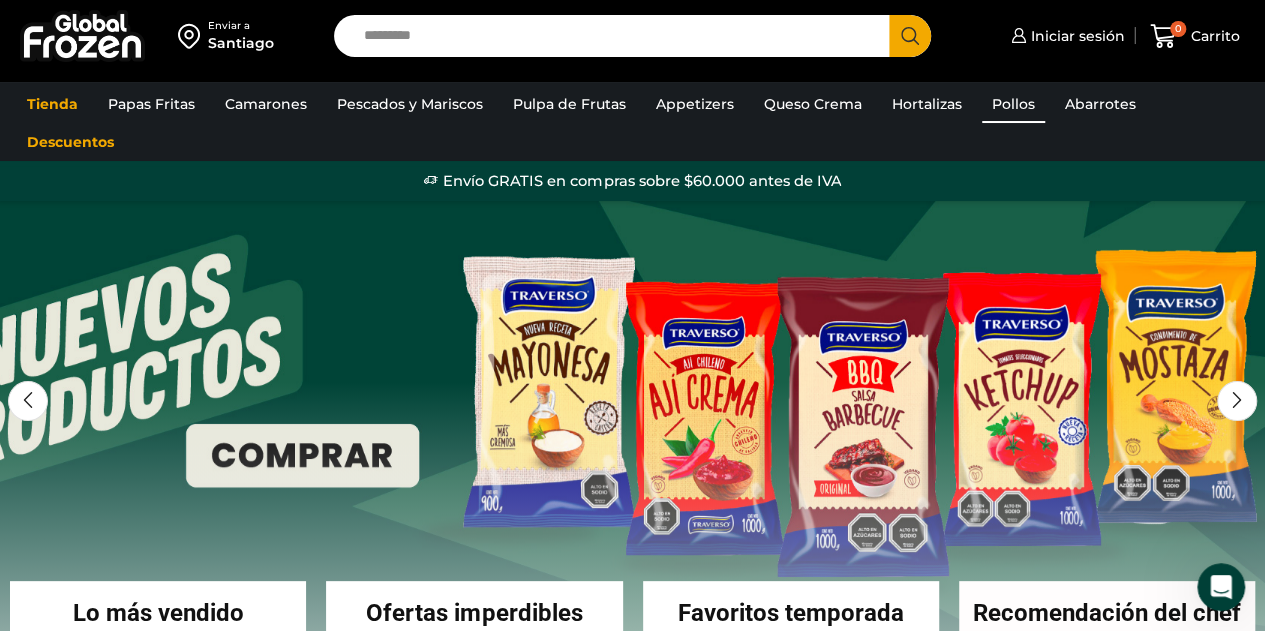 click on "Pollos" at bounding box center (1013, 104) 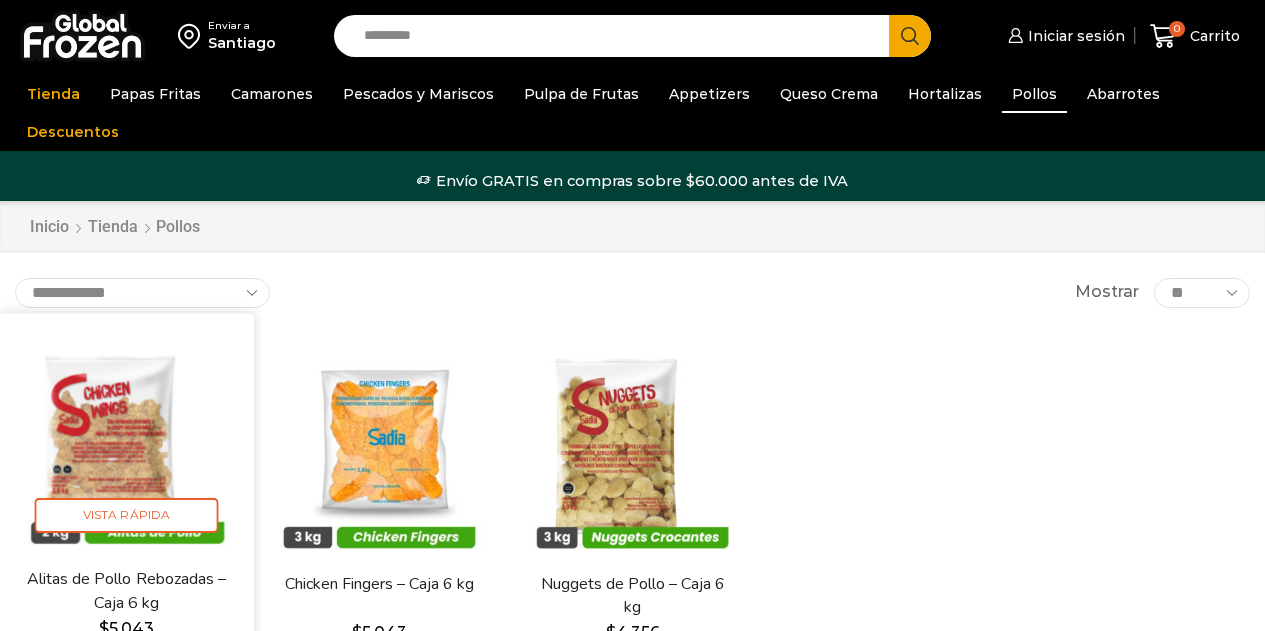 scroll, scrollTop: 0, scrollLeft: 0, axis: both 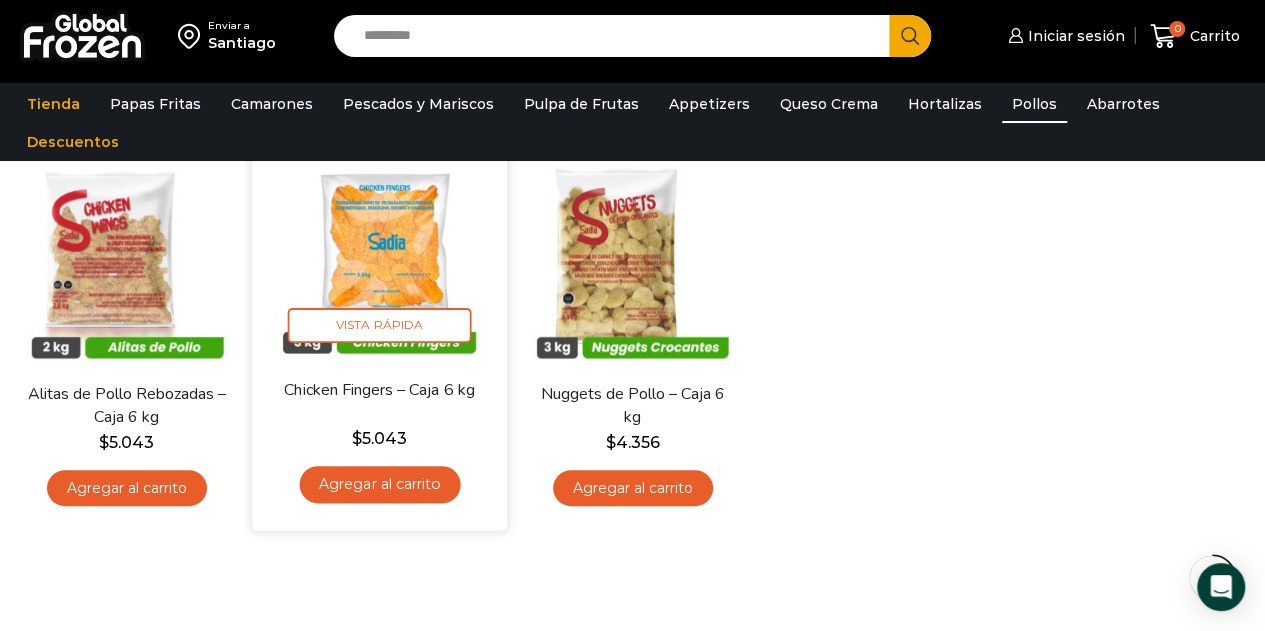click on "Agregar al carrito" at bounding box center [379, 484] 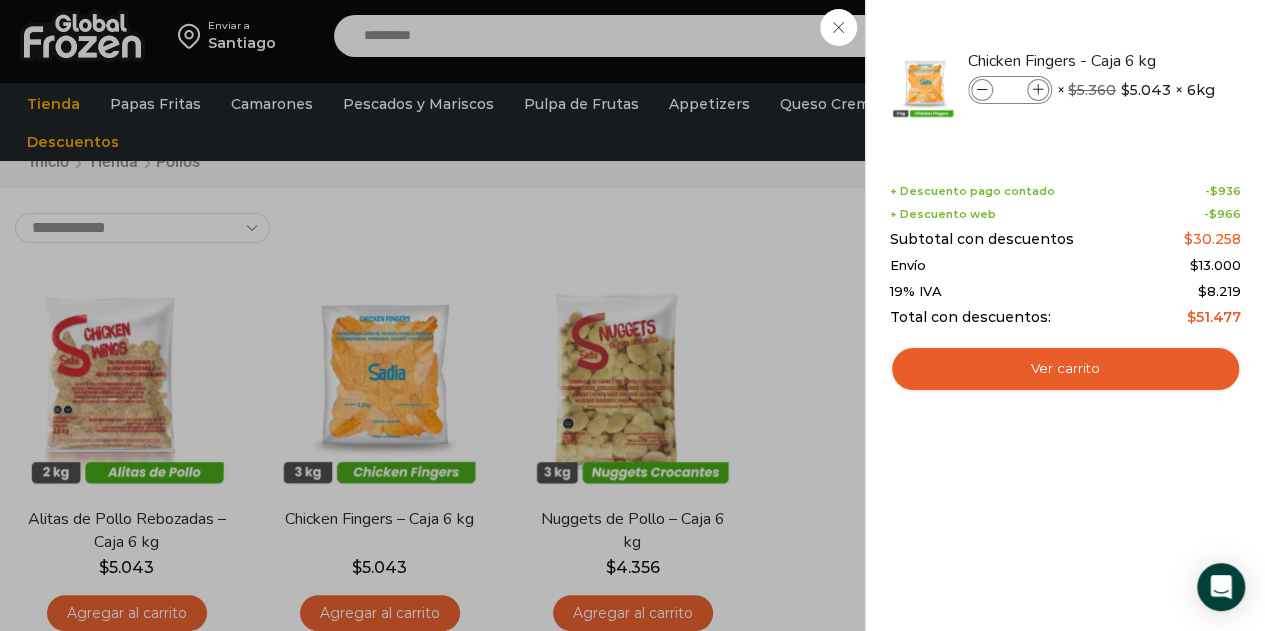 scroll, scrollTop: 100, scrollLeft: 0, axis: vertical 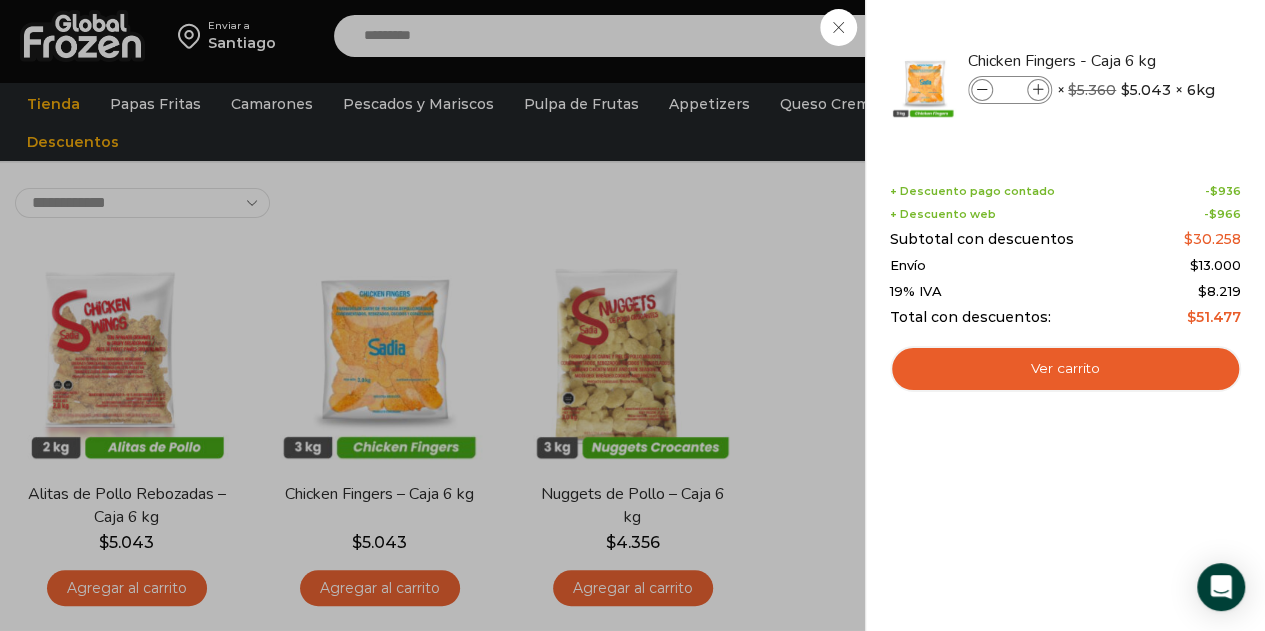 click on "1
Carrito
1
1
Shopping Cart
*" at bounding box center [1195, 36] 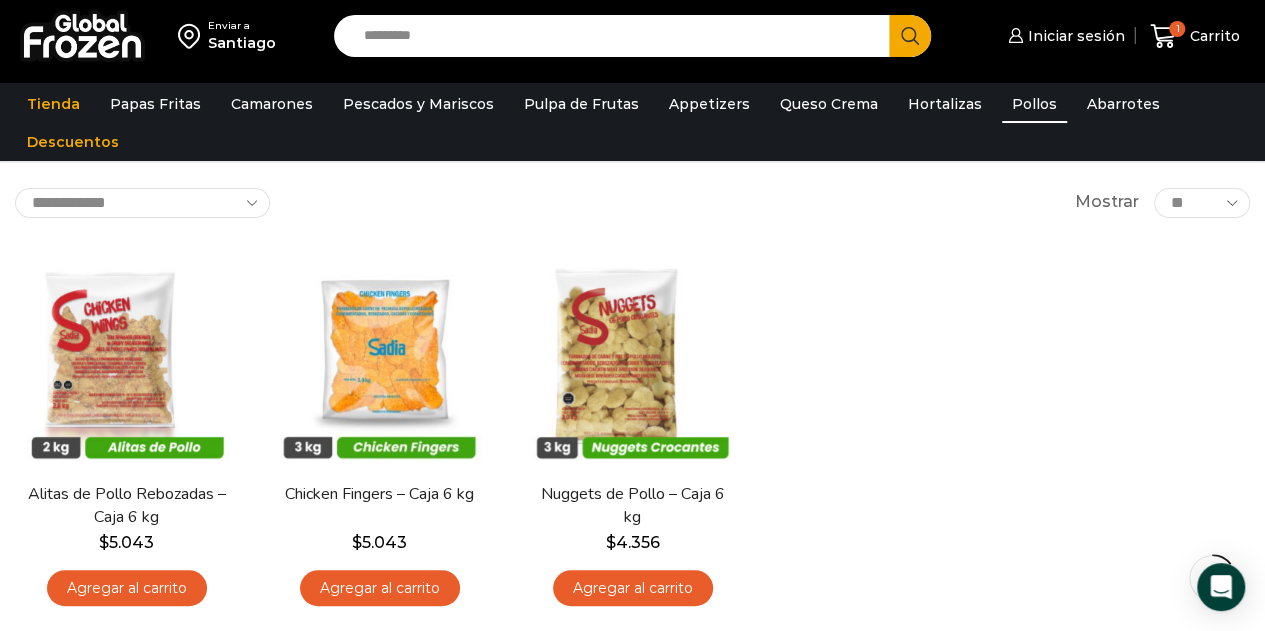 click on "Santiago" at bounding box center [242, 43] 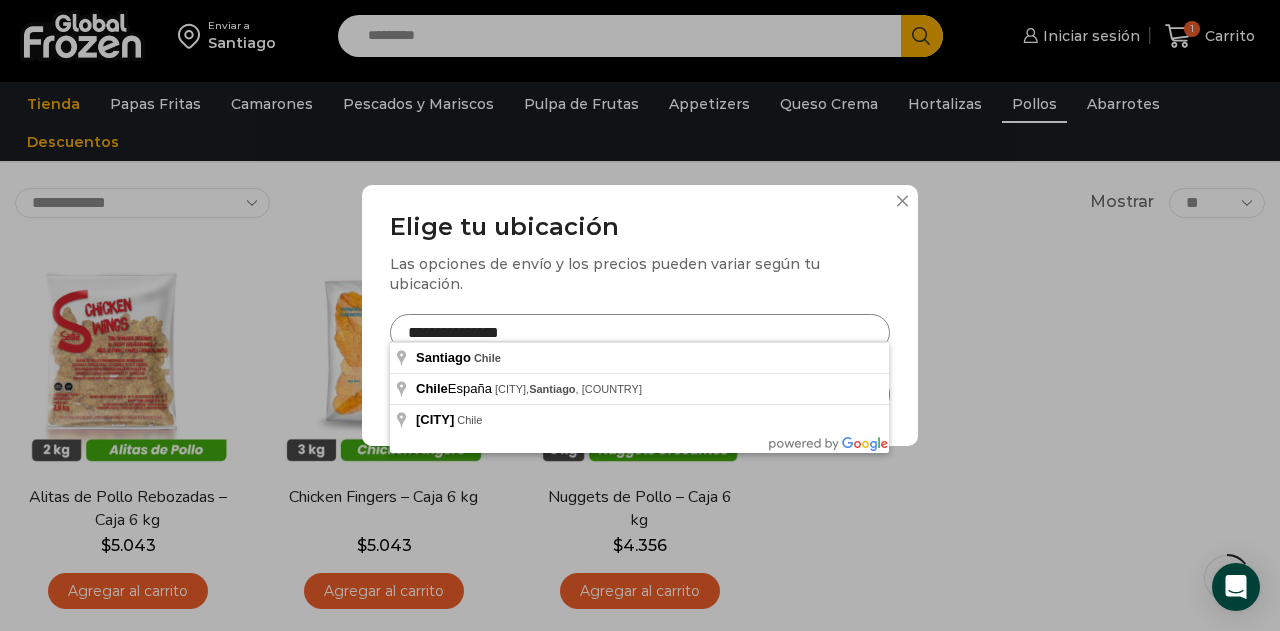 drag, startPoint x: 558, startPoint y: 325, endPoint x: 252, endPoint y: 264, distance: 312.02084 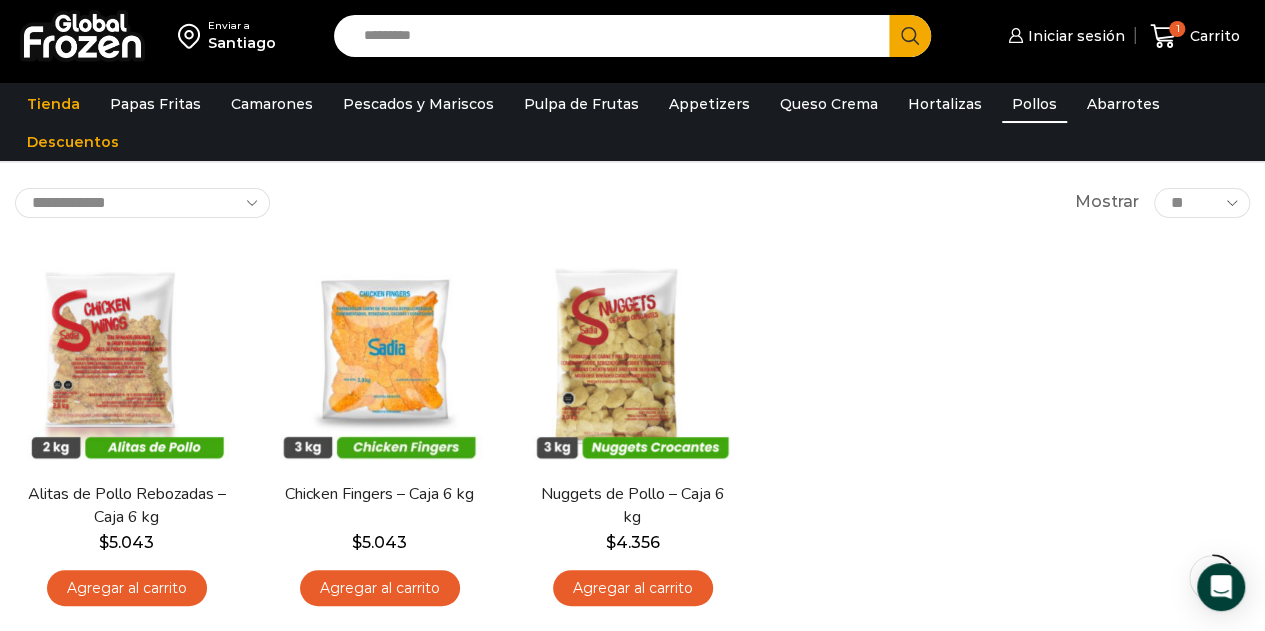 drag, startPoint x: 265, startPoint y: 37, endPoint x: 278, endPoint y: 39, distance: 13.152946 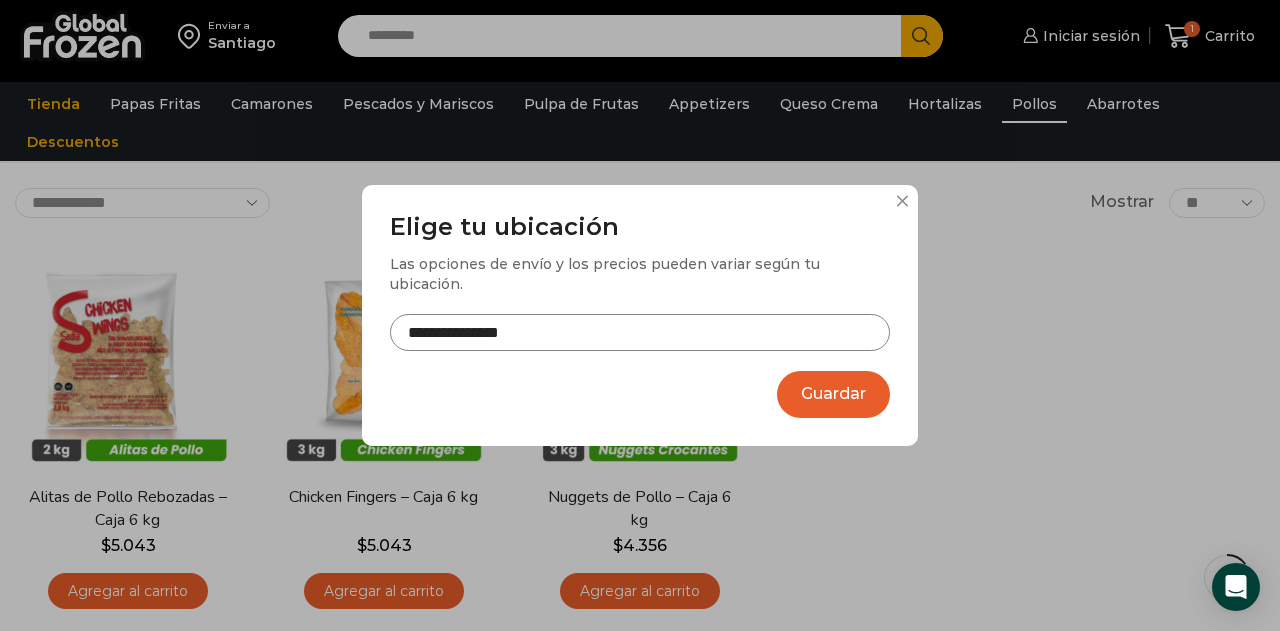 click on "**********" at bounding box center [640, 332] 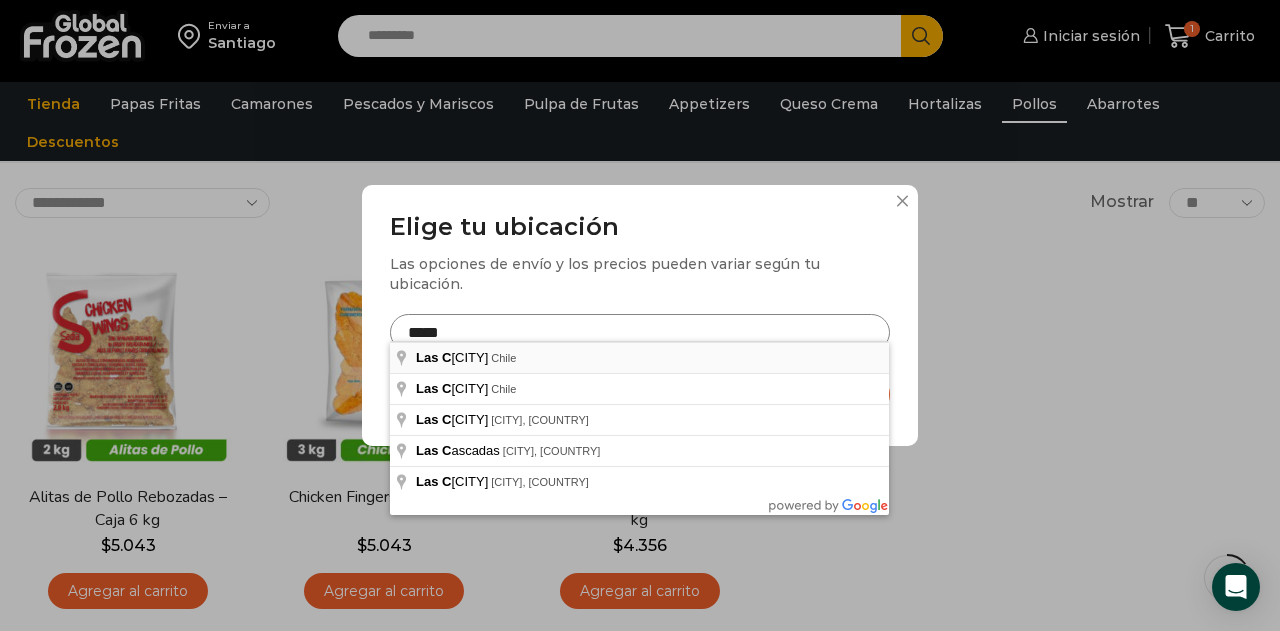 type on "*****" 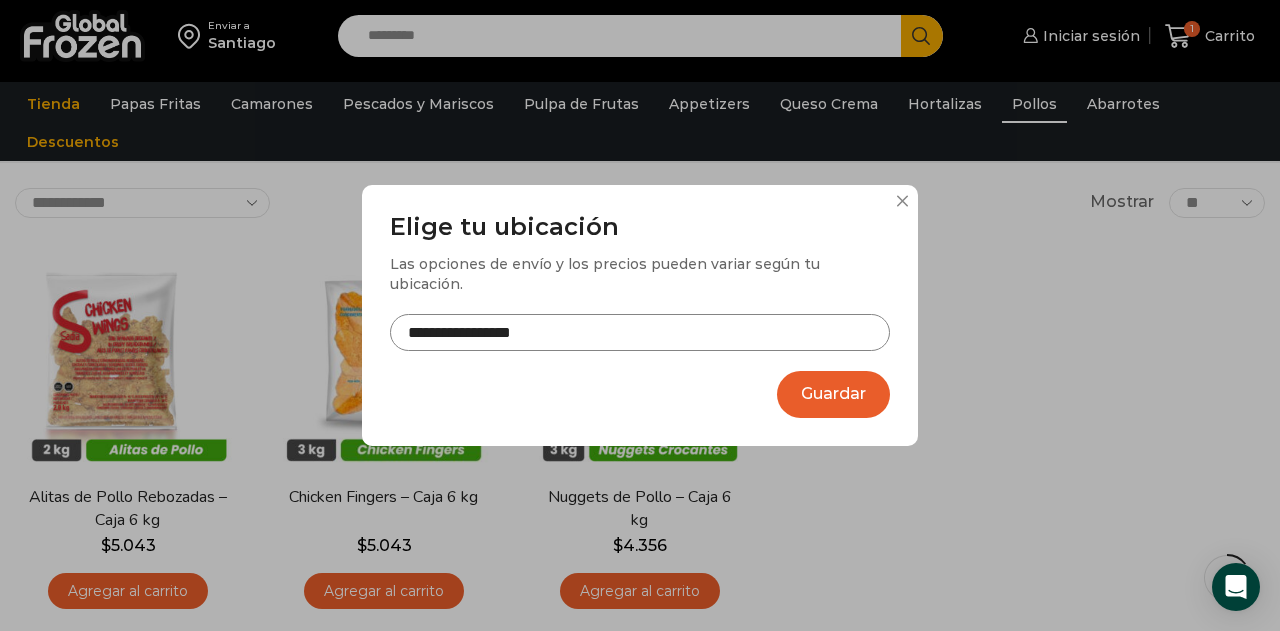 click on "Guardar" at bounding box center [833, 394] 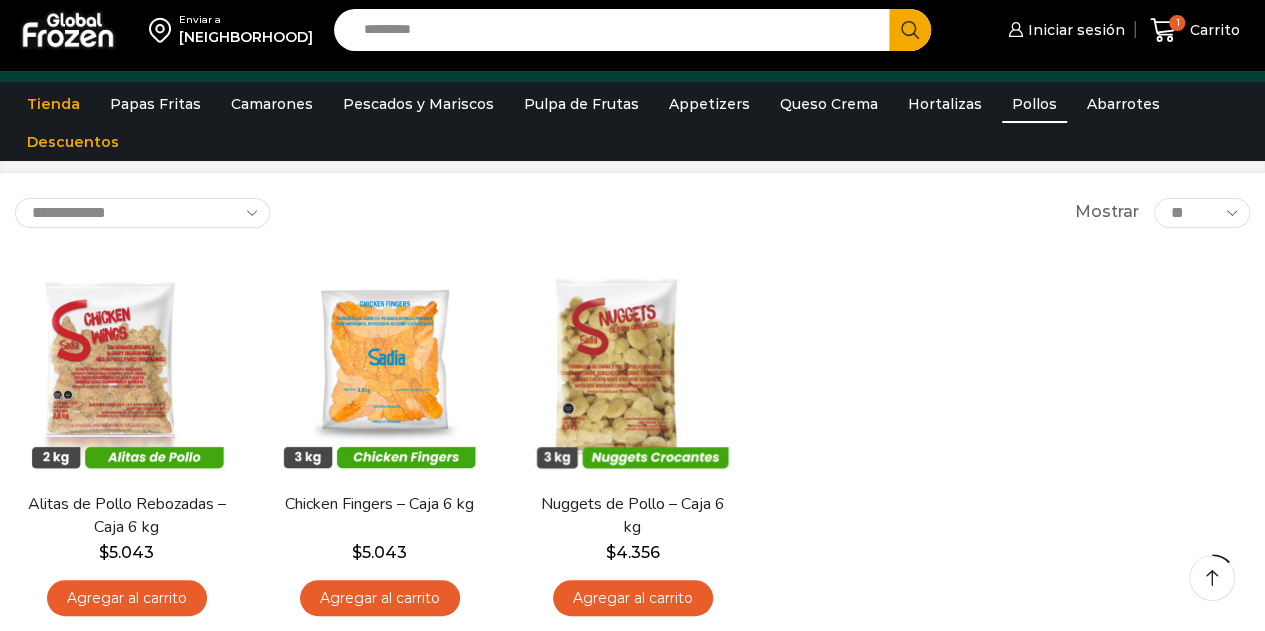 scroll, scrollTop: 88, scrollLeft: 0, axis: vertical 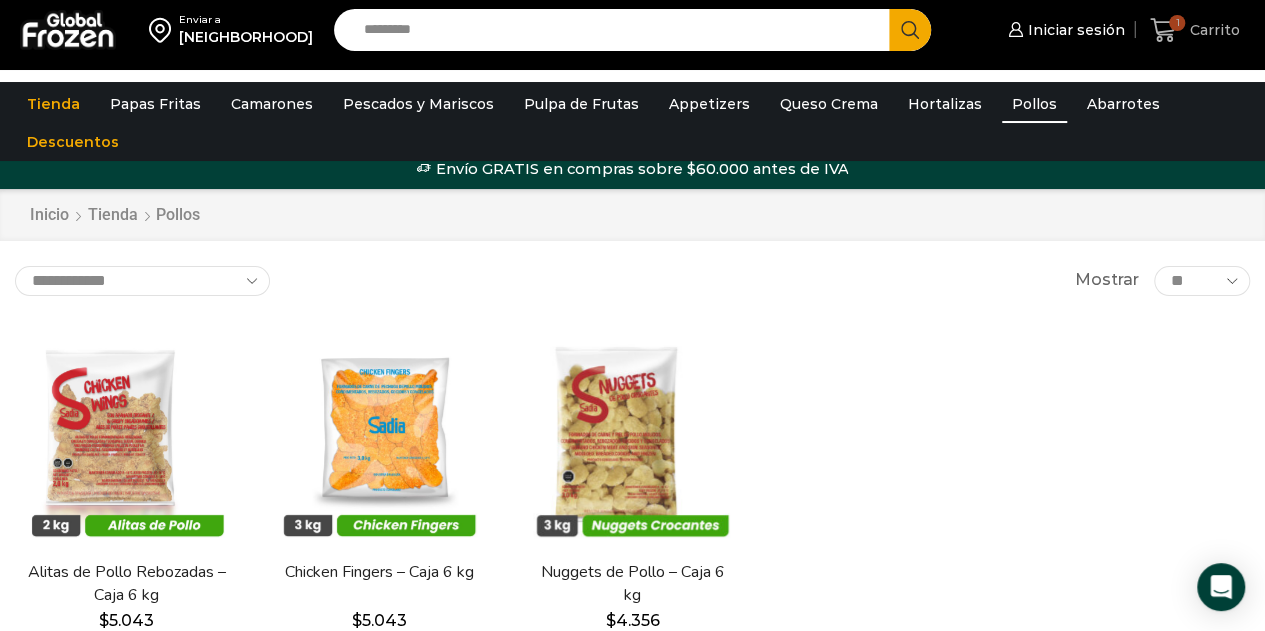 click on "Carrito" at bounding box center (1212, 30) 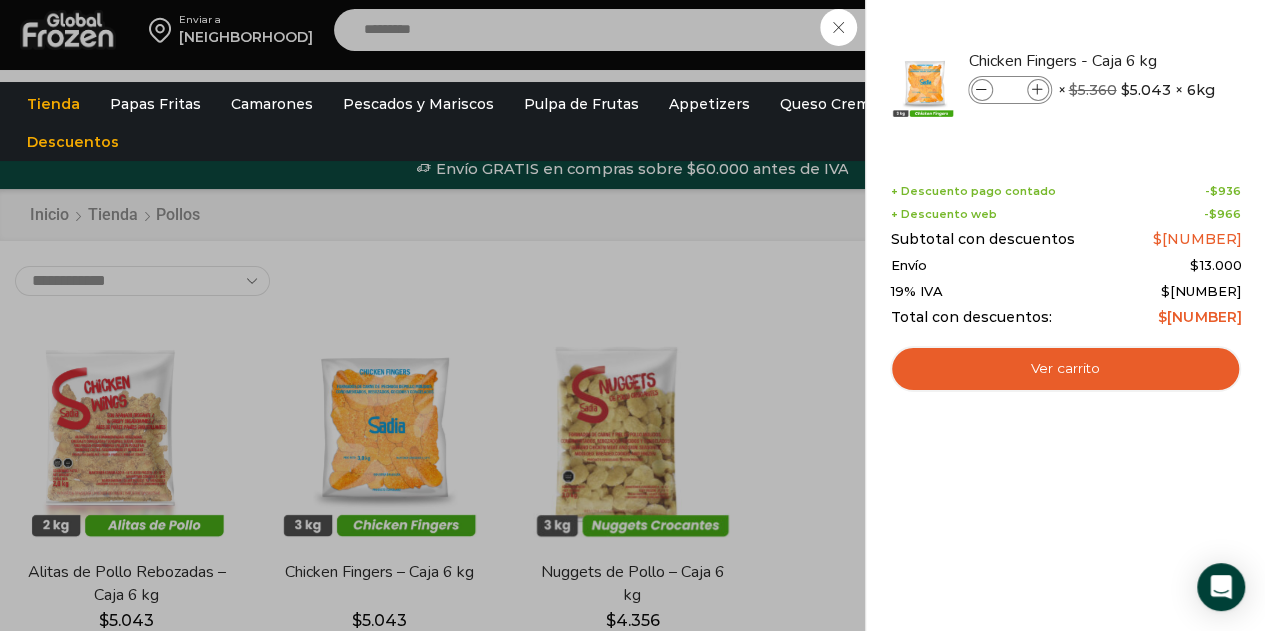 click on "1
Carrito
1
1
Shopping Cart
*
$" at bounding box center [1195, 30] 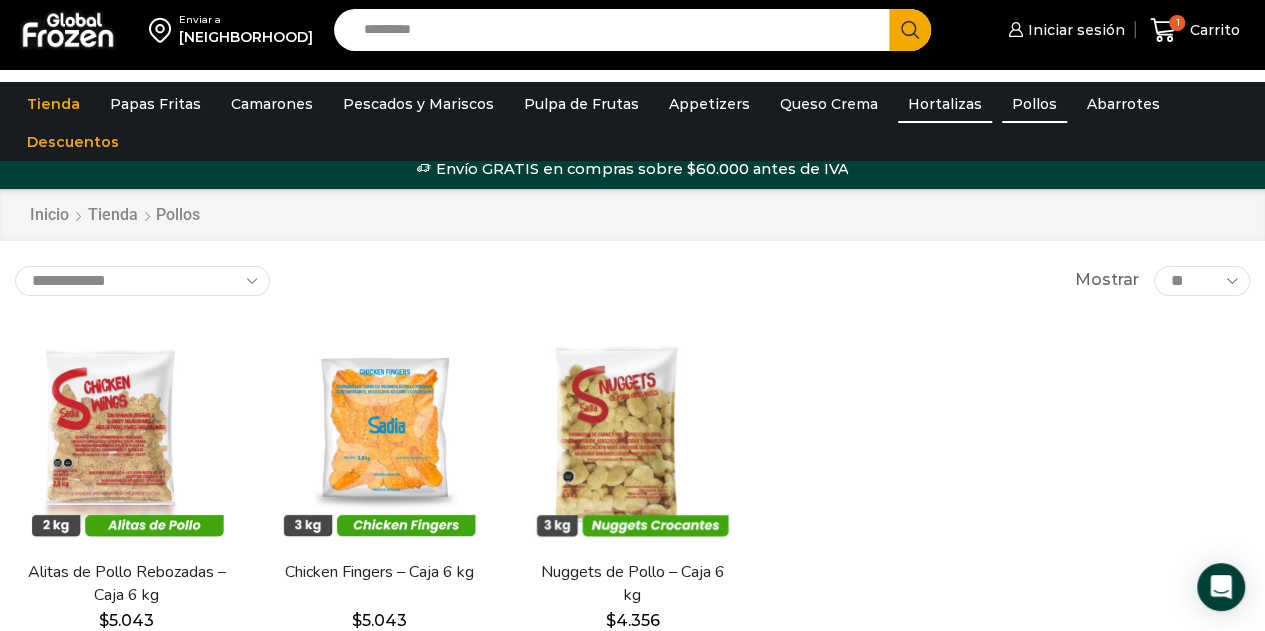 click on "Hortalizas" at bounding box center [945, 104] 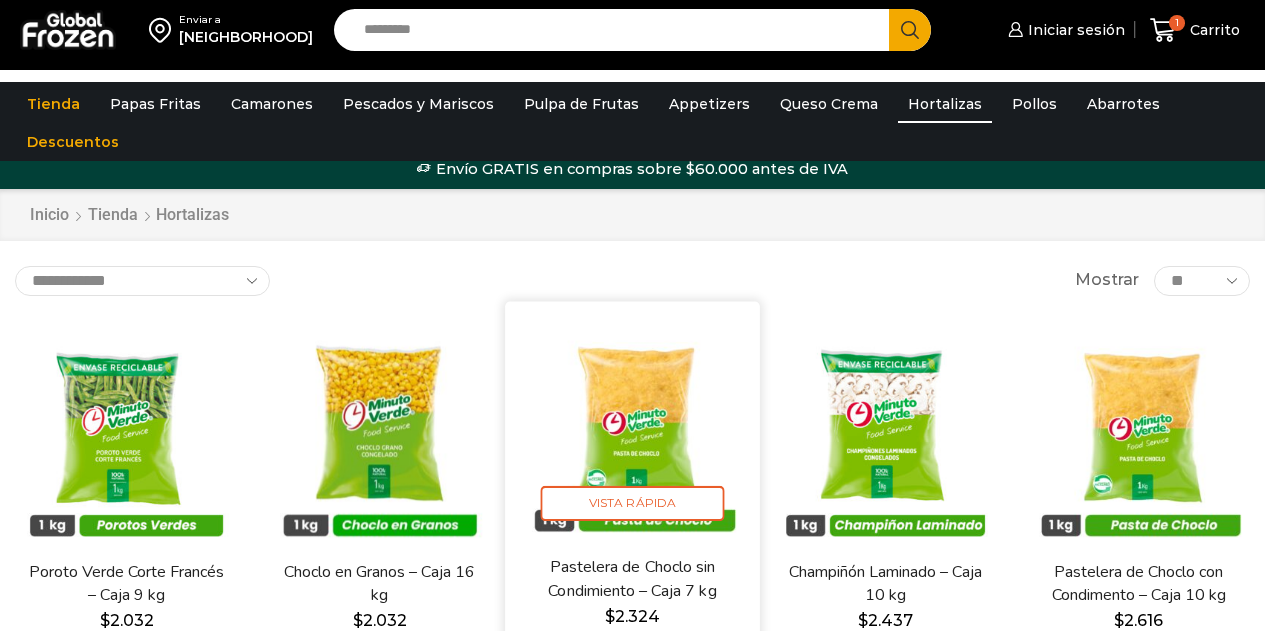 scroll, scrollTop: 0, scrollLeft: 0, axis: both 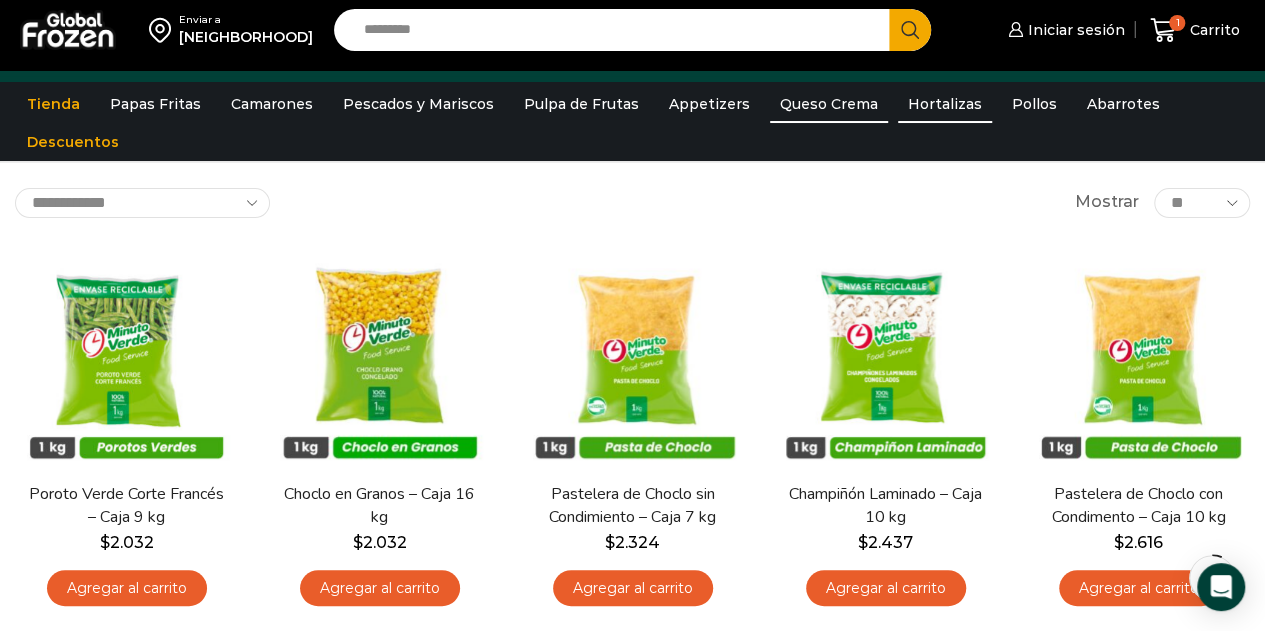 click on "Queso Crema" at bounding box center [829, 104] 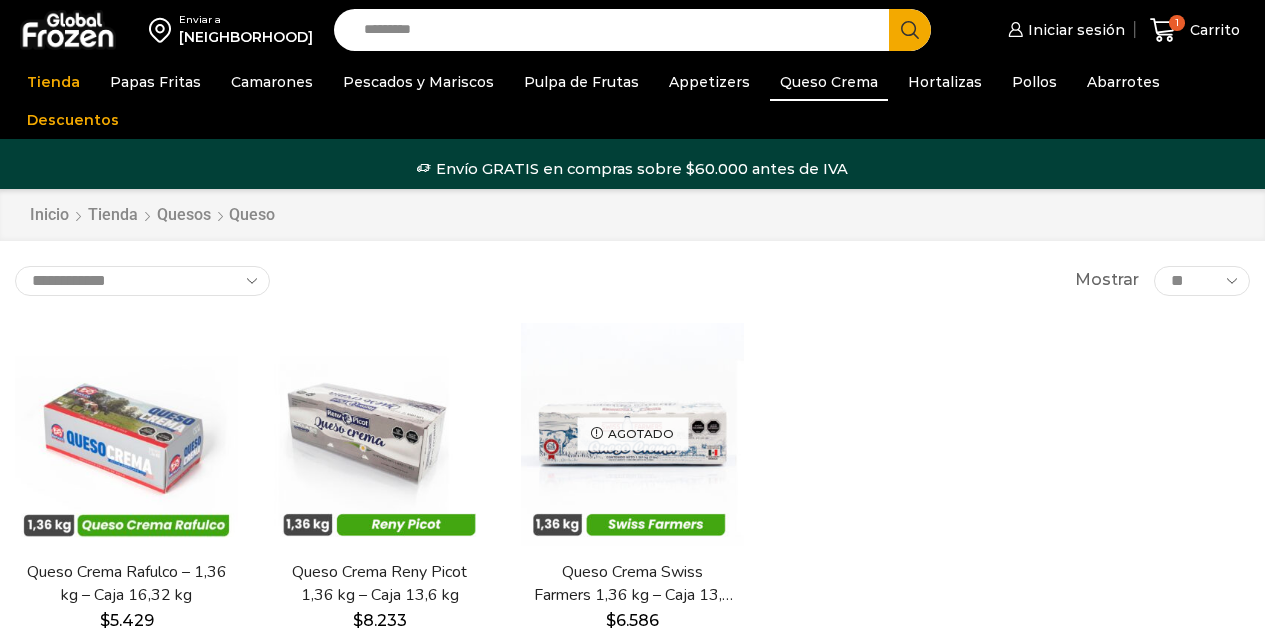 scroll, scrollTop: 0, scrollLeft: 0, axis: both 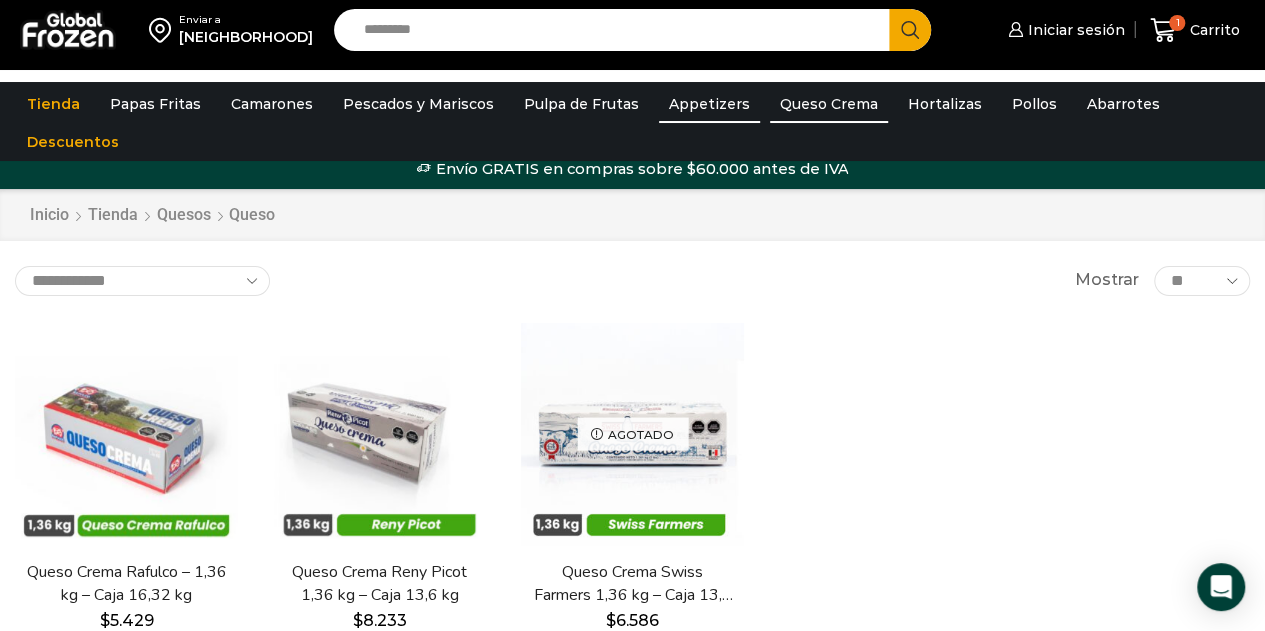 click on "Appetizers" at bounding box center [709, 104] 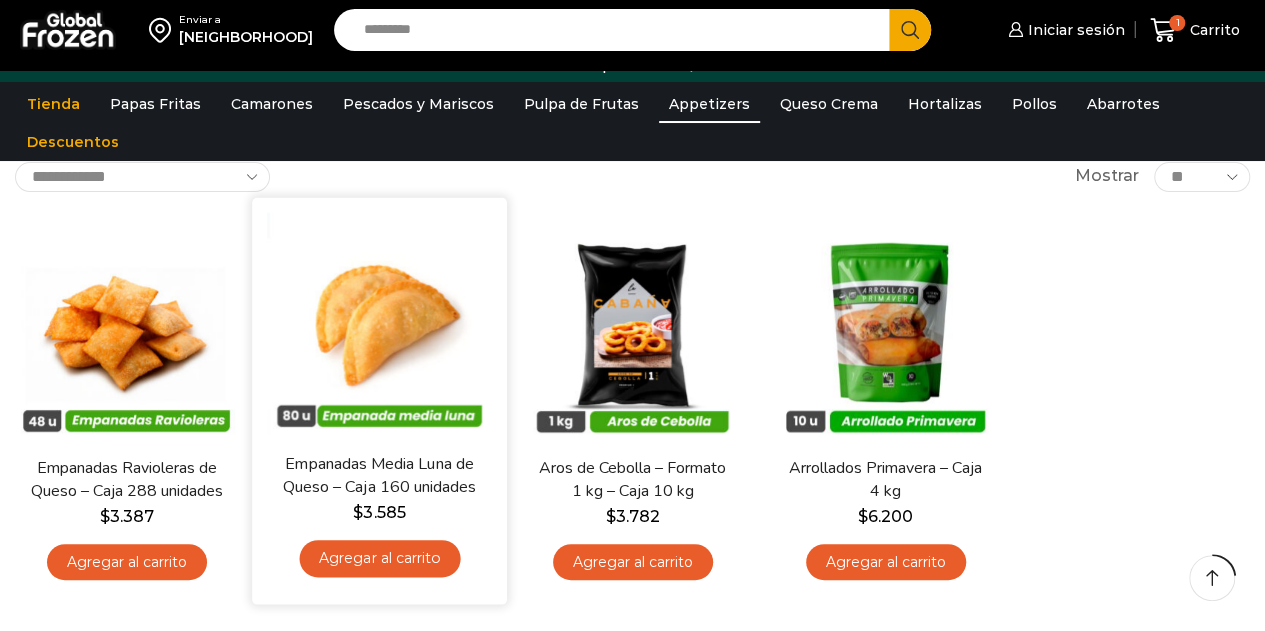 scroll, scrollTop: 200, scrollLeft: 0, axis: vertical 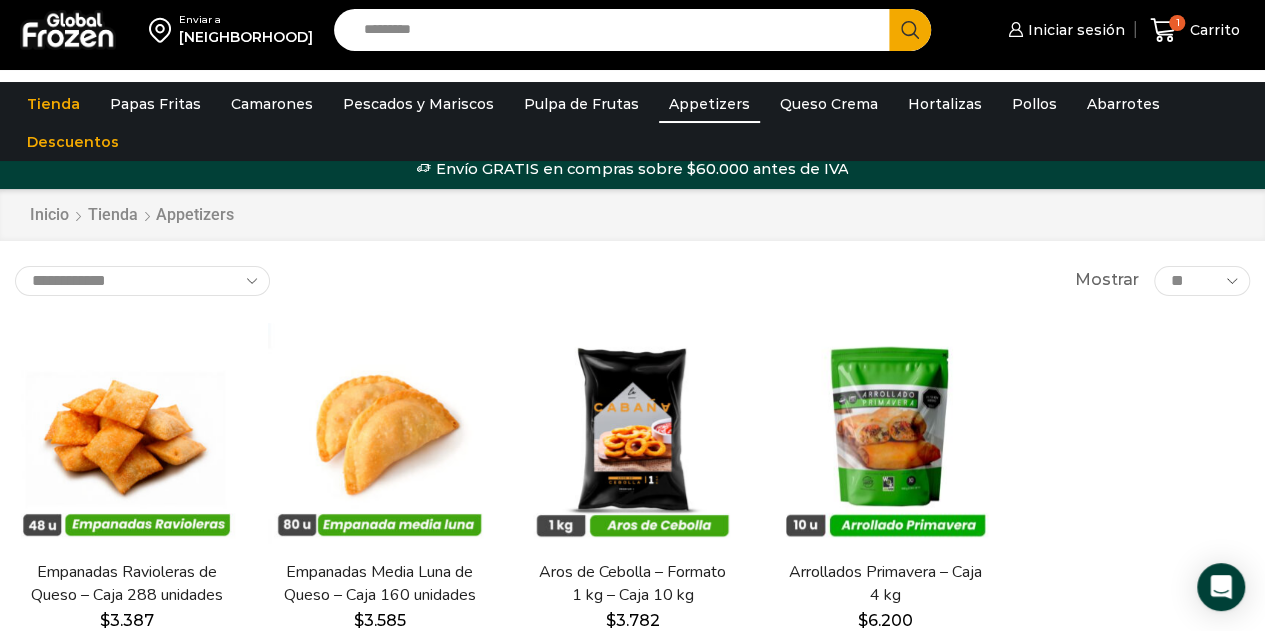 click on "Tienda
Papas Fritas
Papas Bastón
Papas Especiales
Camarones
Camarones Crudos Pelados sin Vena
Camarones Crudos con Cáscara
Camarones Cocidos Pelados
Camarones Cocidos Pelados sin Vena
Camarones Apanados
Camarones Enteros
Pescados y Mariscos
Atún
Calamar
Centolla
Choritos
Jaiba
Kanikama
Merluza
Ostión
Pangasius
Pulpo
Salmón
Surtido de Mariscos
Tilapia
Pulpa de Frutas
Appetizers
Queso Crema
Hortalizas
Pollos
Abarrotes
Aceite
Salsas
Soya
Vinagre
Descuentos" at bounding box center (632, 123) 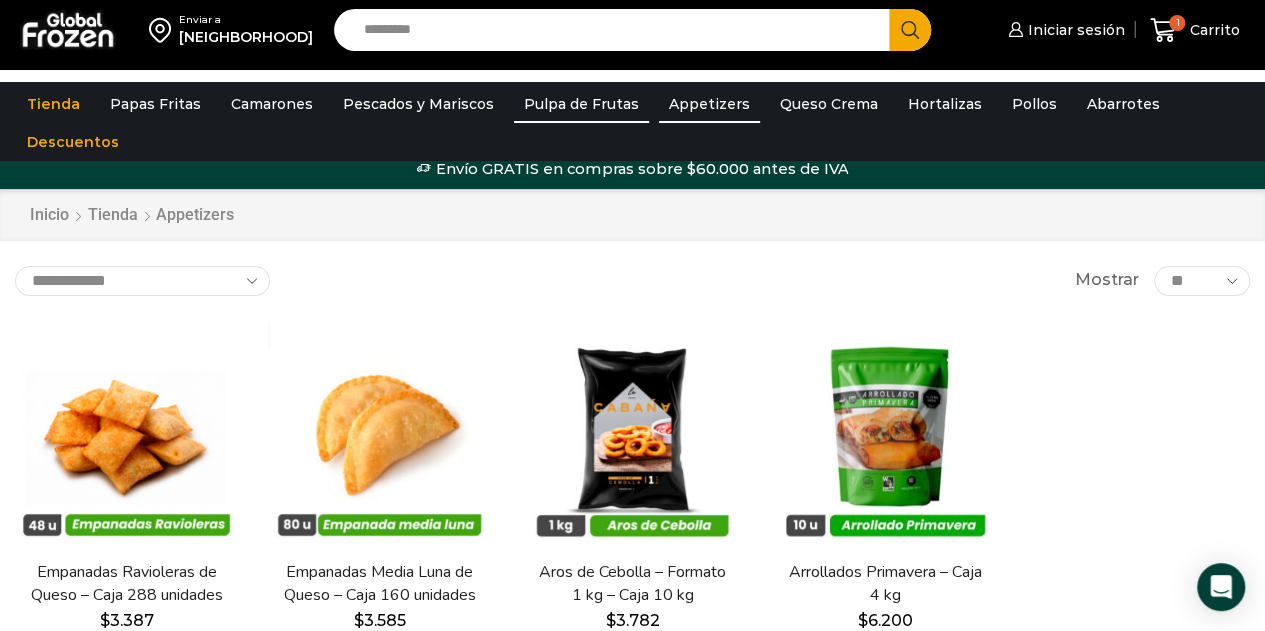 click on "Pulpa de Frutas" at bounding box center [581, 104] 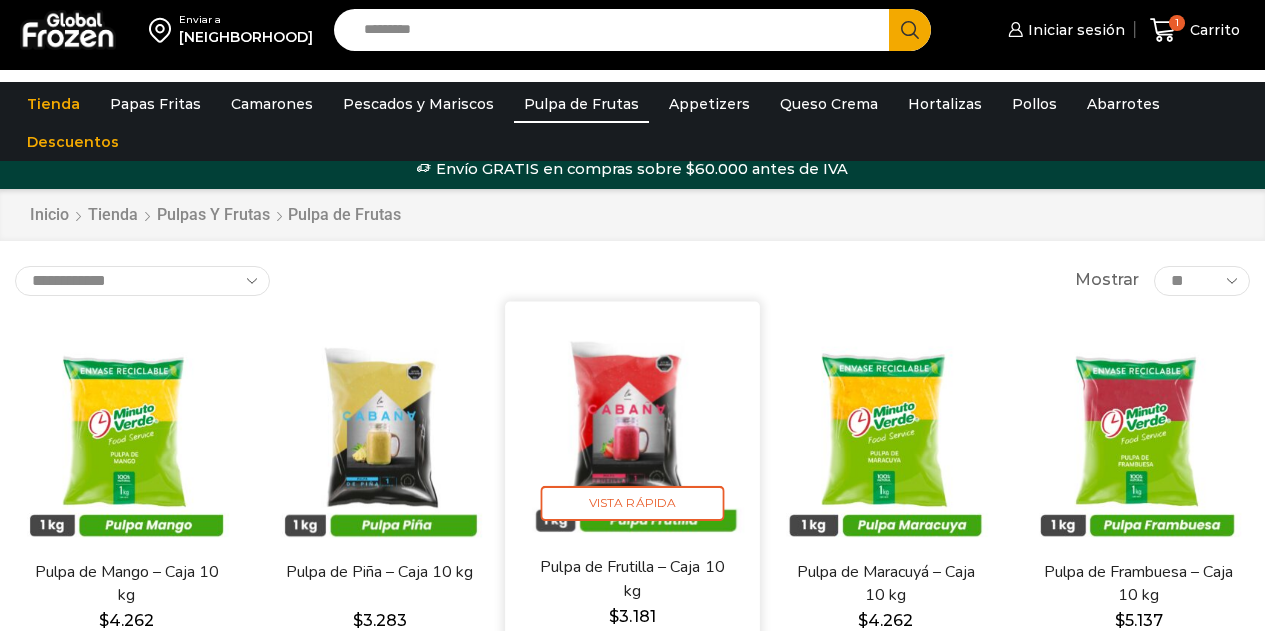 scroll, scrollTop: 0, scrollLeft: 0, axis: both 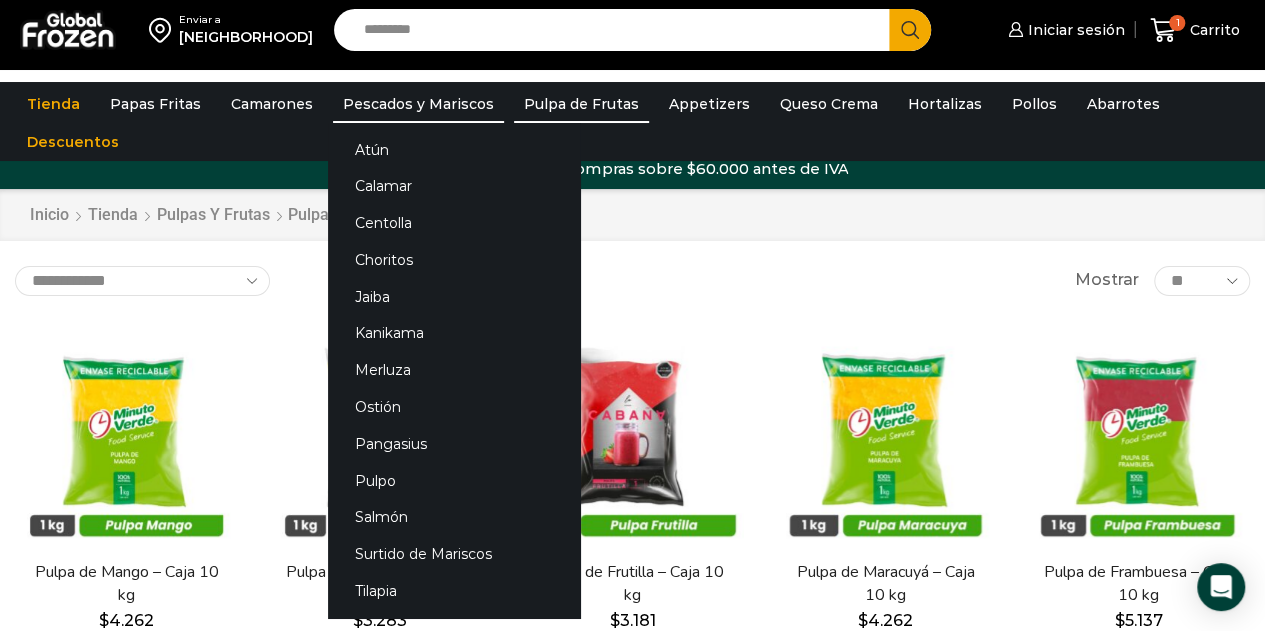 click on "Pescados y Mariscos" at bounding box center (418, 104) 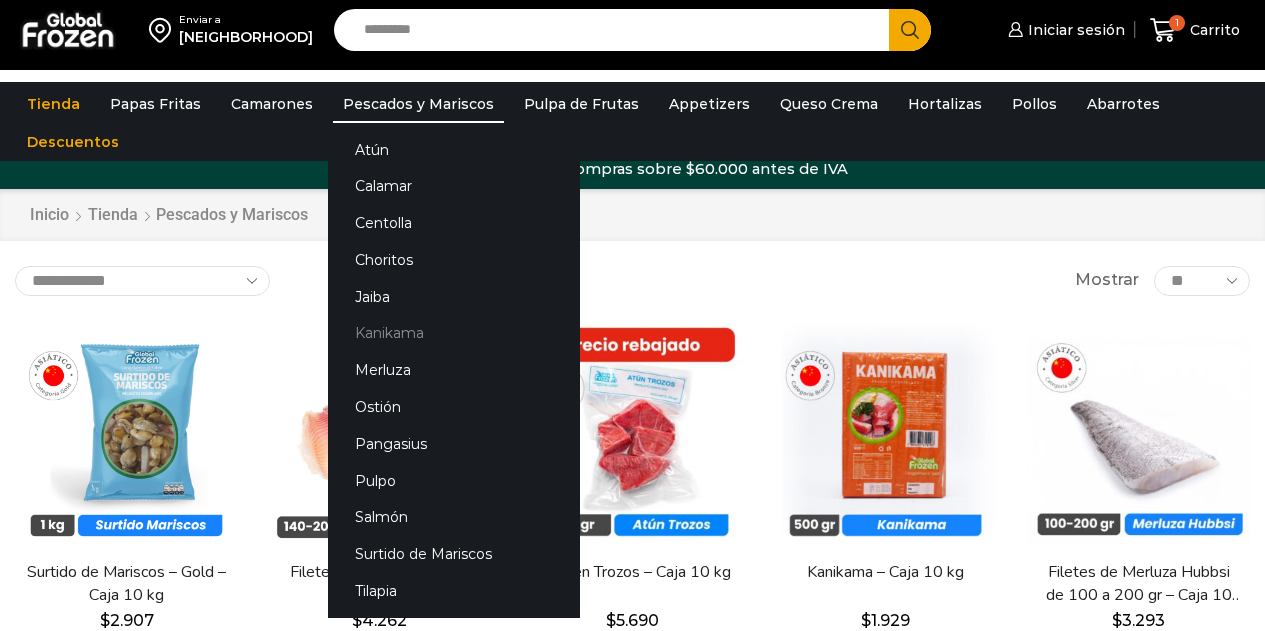 scroll, scrollTop: 0, scrollLeft: 0, axis: both 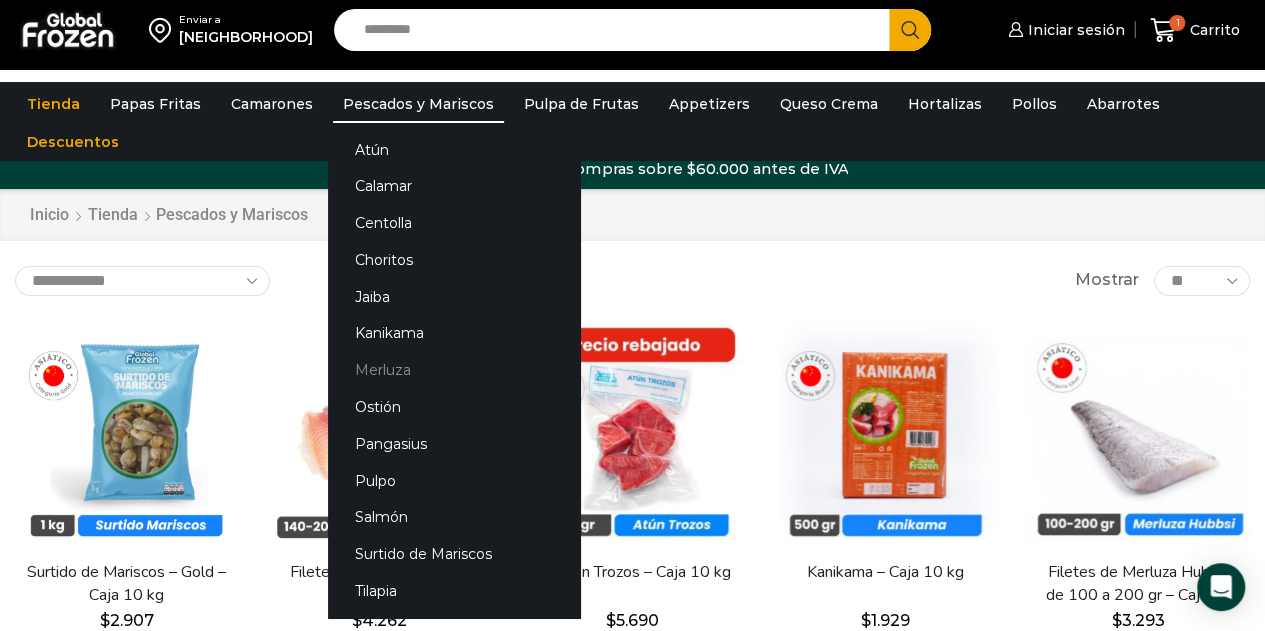 click on "Merluza" at bounding box center (454, 370) 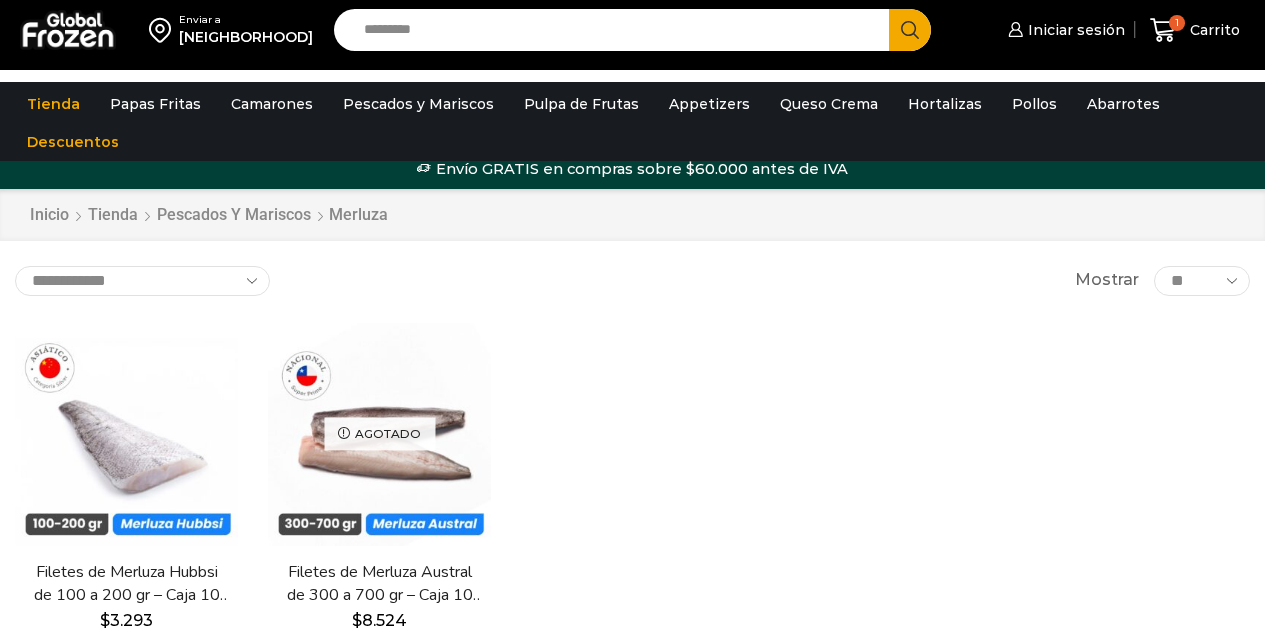 scroll, scrollTop: 0, scrollLeft: 0, axis: both 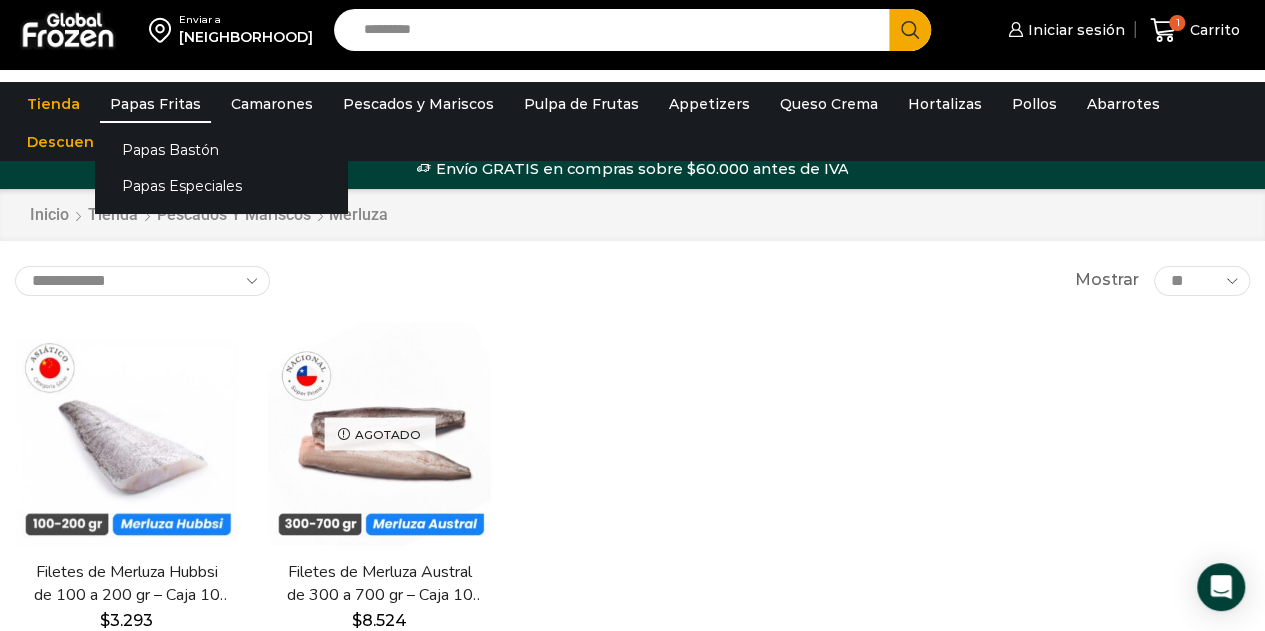 click on "Papas Fritas" at bounding box center [155, 104] 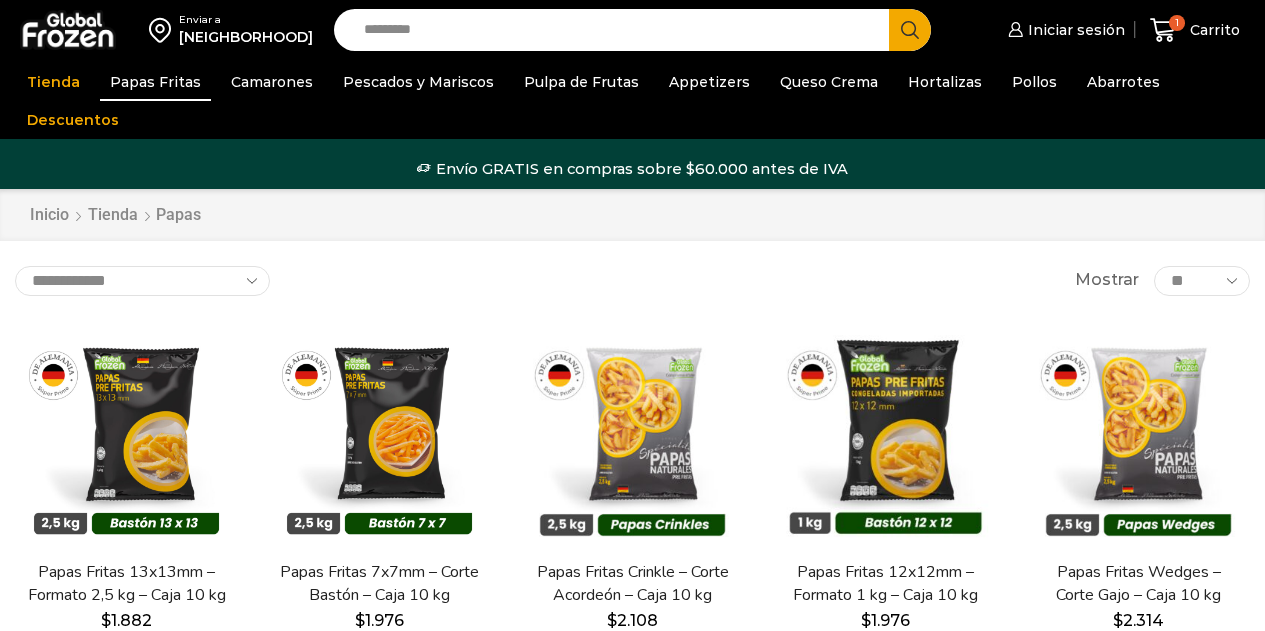 scroll, scrollTop: 0, scrollLeft: 0, axis: both 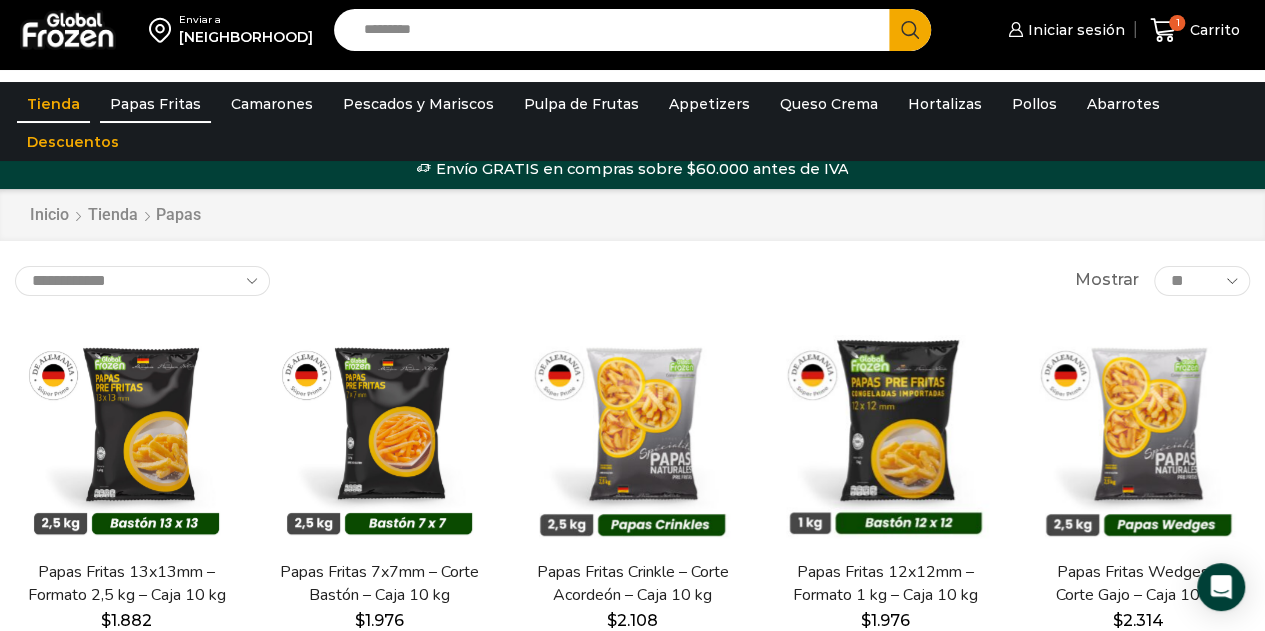 click on "Tienda" at bounding box center [53, 104] 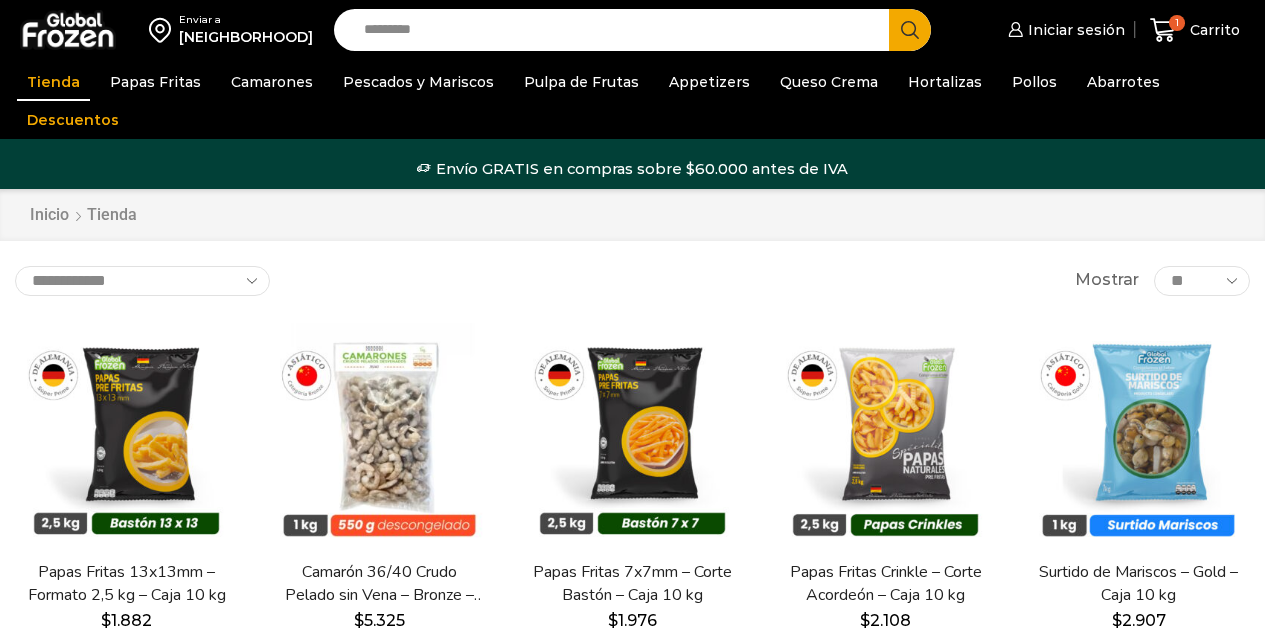 scroll, scrollTop: 0, scrollLeft: 0, axis: both 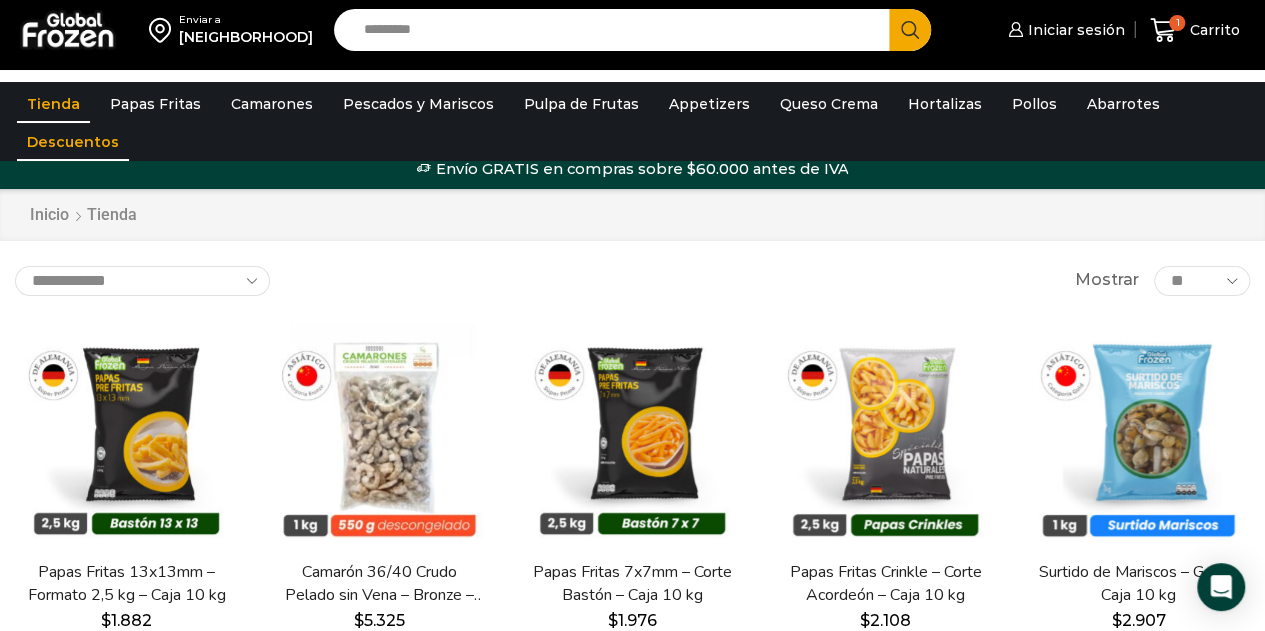 click on "Descuentos" at bounding box center [73, 142] 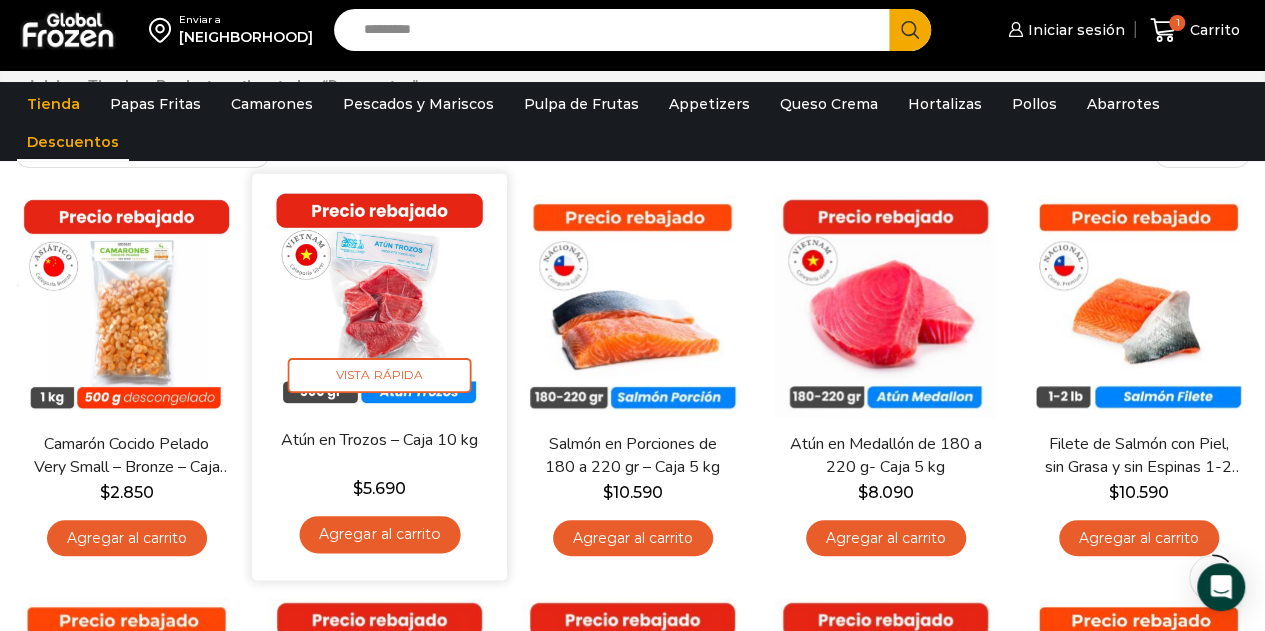 scroll, scrollTop: 200, scrollLeft: 0, axis: vertical 